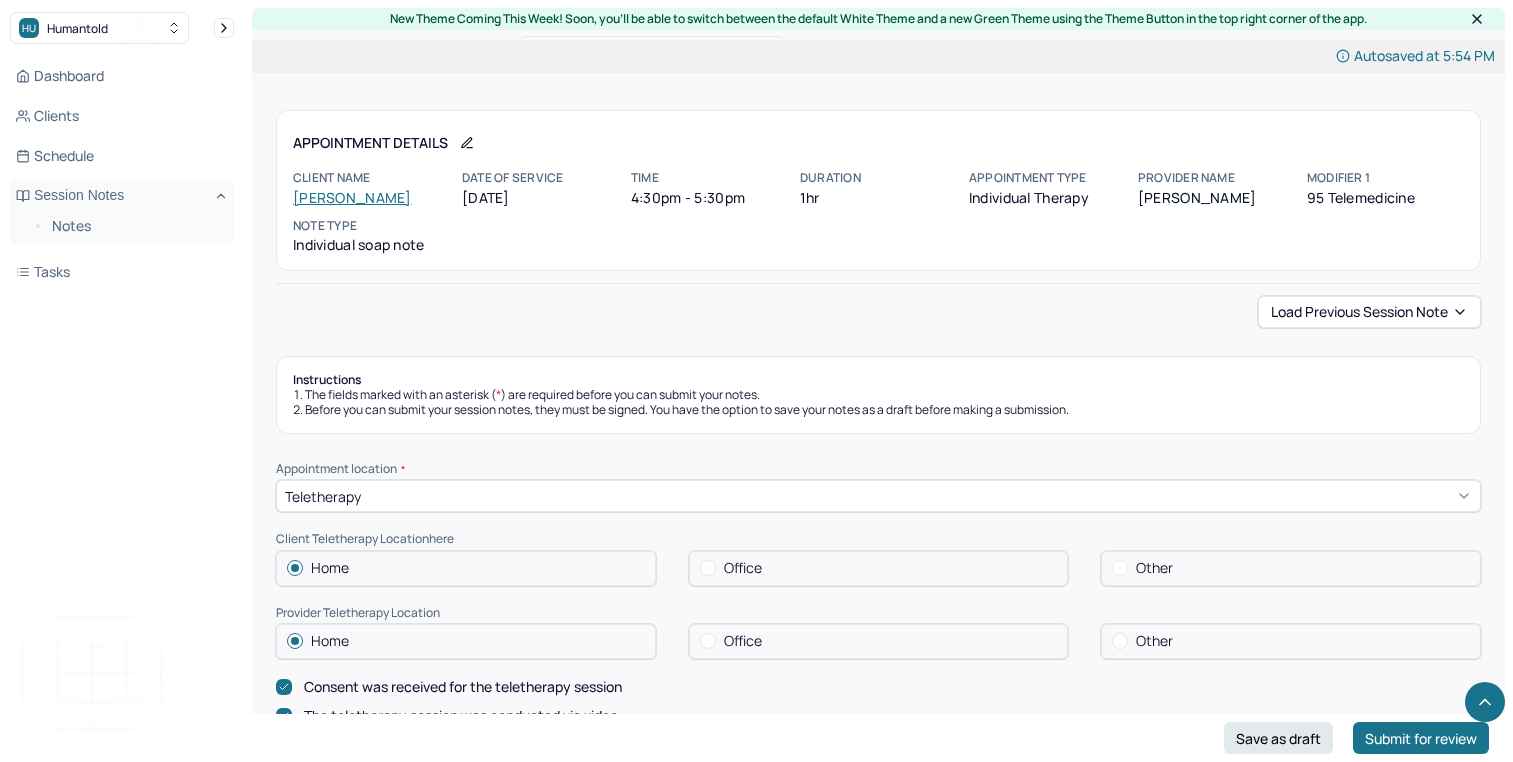 scroll, scrollTop: 1152, scrollLeft: 0, axis: vertical 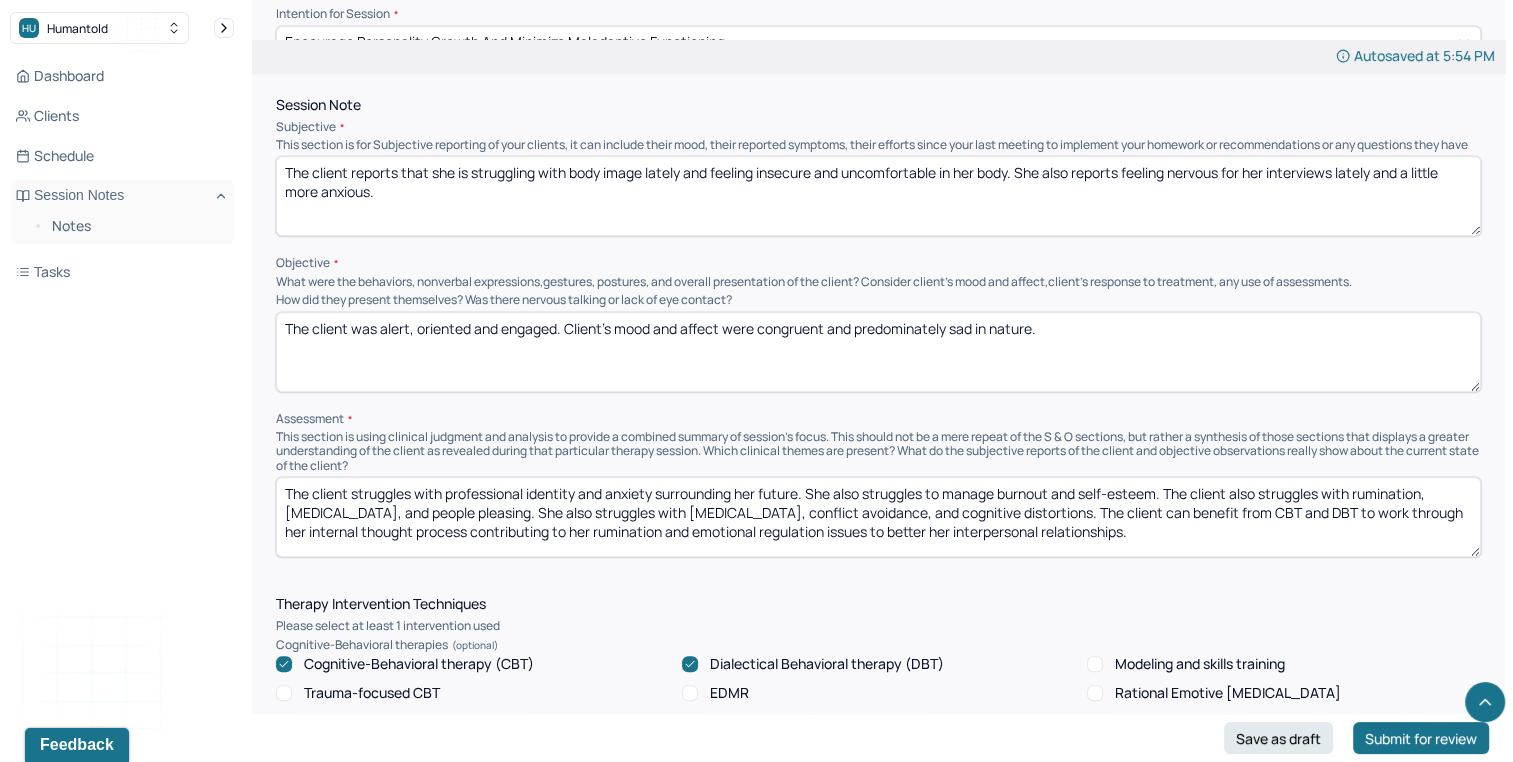 click on "The client struggles with professional identity and anxiety surrounding her future. She also struggles to manage burnout and self-esteem. The client also struggles with rumination, depression, and people pleasing. She also struggles with stress management, conflict avoidance, and cognitive distortions. The client can benefit from CBT and DBT to work through her internal thought process contributing to her rumination and emotional regulation issues to better her interpersonal relationships." at bounding box center [878, 517] 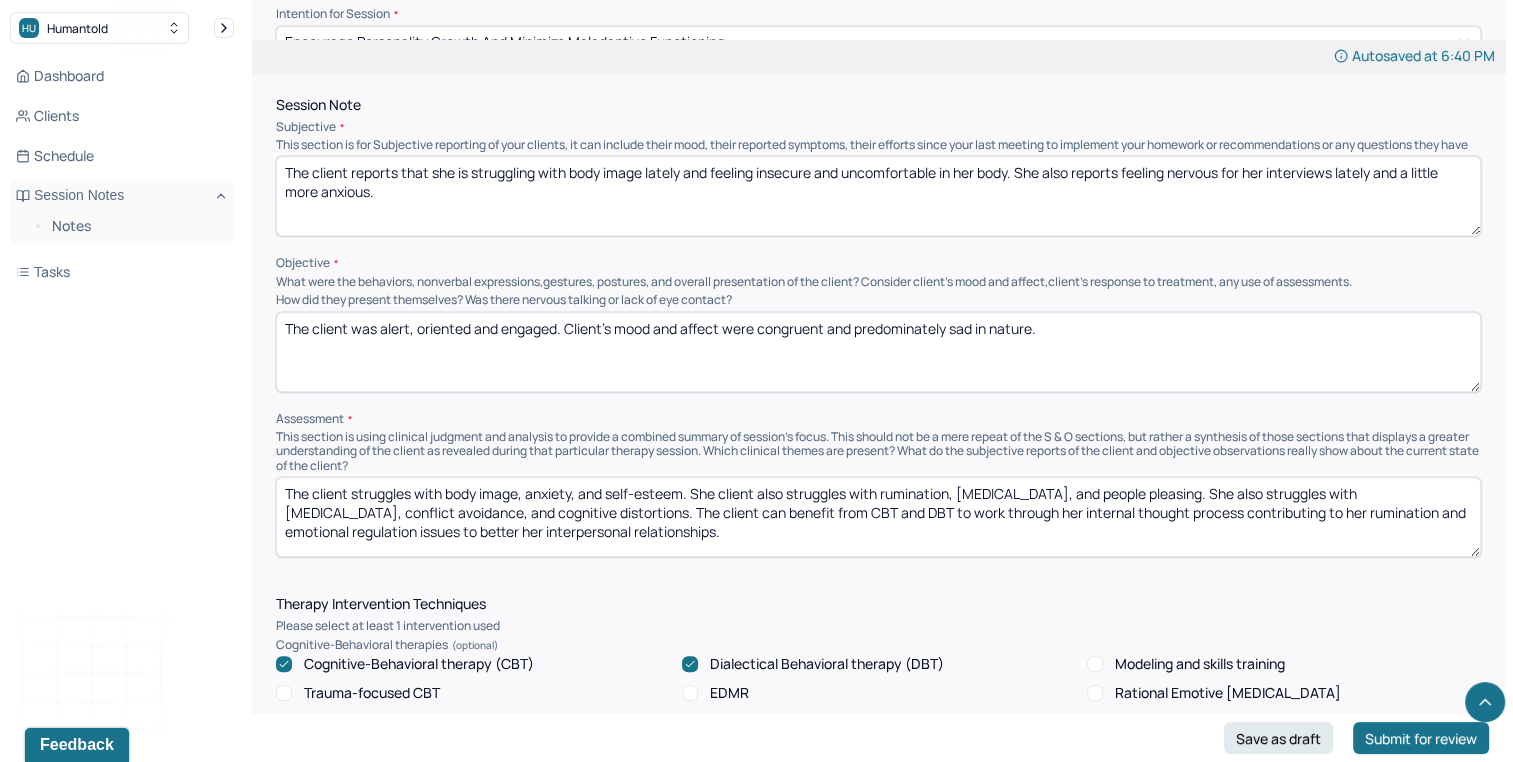 click on "The client struggles with body image, anxiety, and self-esteem. She client also struggles with rumination, depression, and people pleasing. She also struggles with stress management, conflict avoidance, and cognitive distortions. The client can benefit from CBT and DBT to work through her internal thought process contributing to her rumination and emotional regulation issues to better her interpersonal relationships." at bounding box center (878, 517) 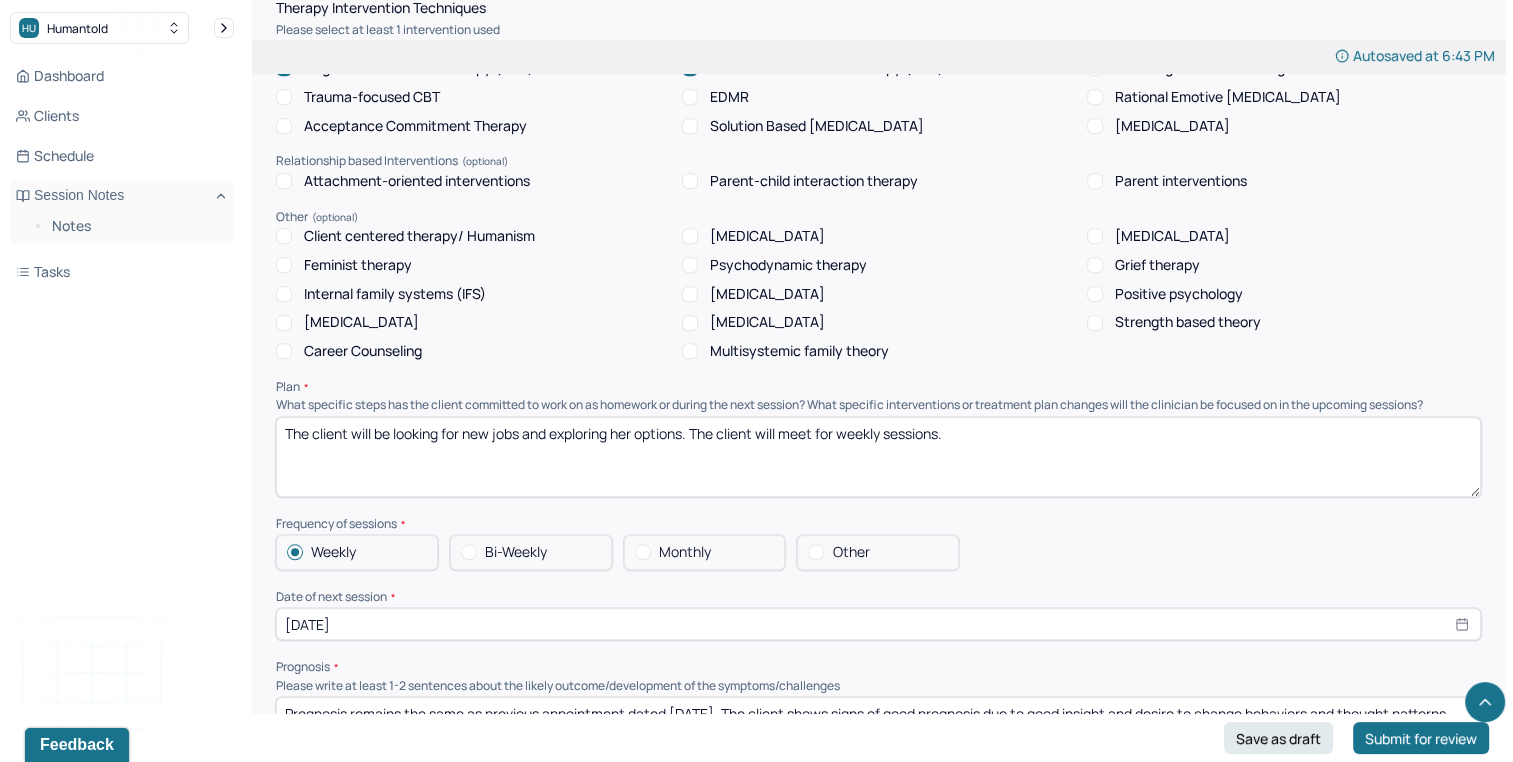 scroll, scrollTop: 1780, scrollLeft: 0, axis: vertical 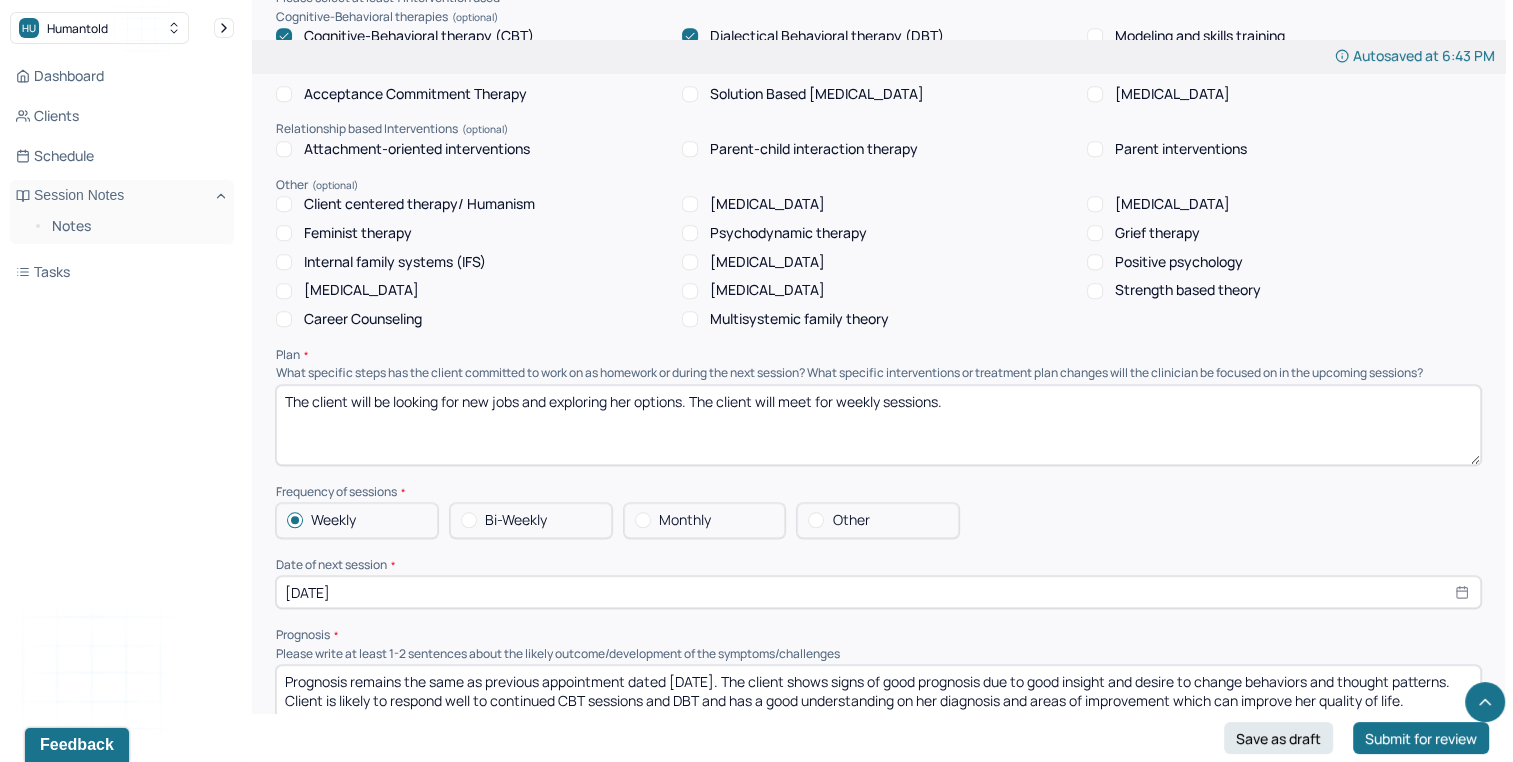 type on "The client struggles with body image, anxiety, and self-esteem. She client also struggles with rumination, depression, and people pleasing. She also struggles with stress management, conflict avoidance, and negative core beliefs. The client can benefit from CBT and DBT to work through her internal thought process contributing to her rumination and emotional regulation issues to better her interpersonal relationships." 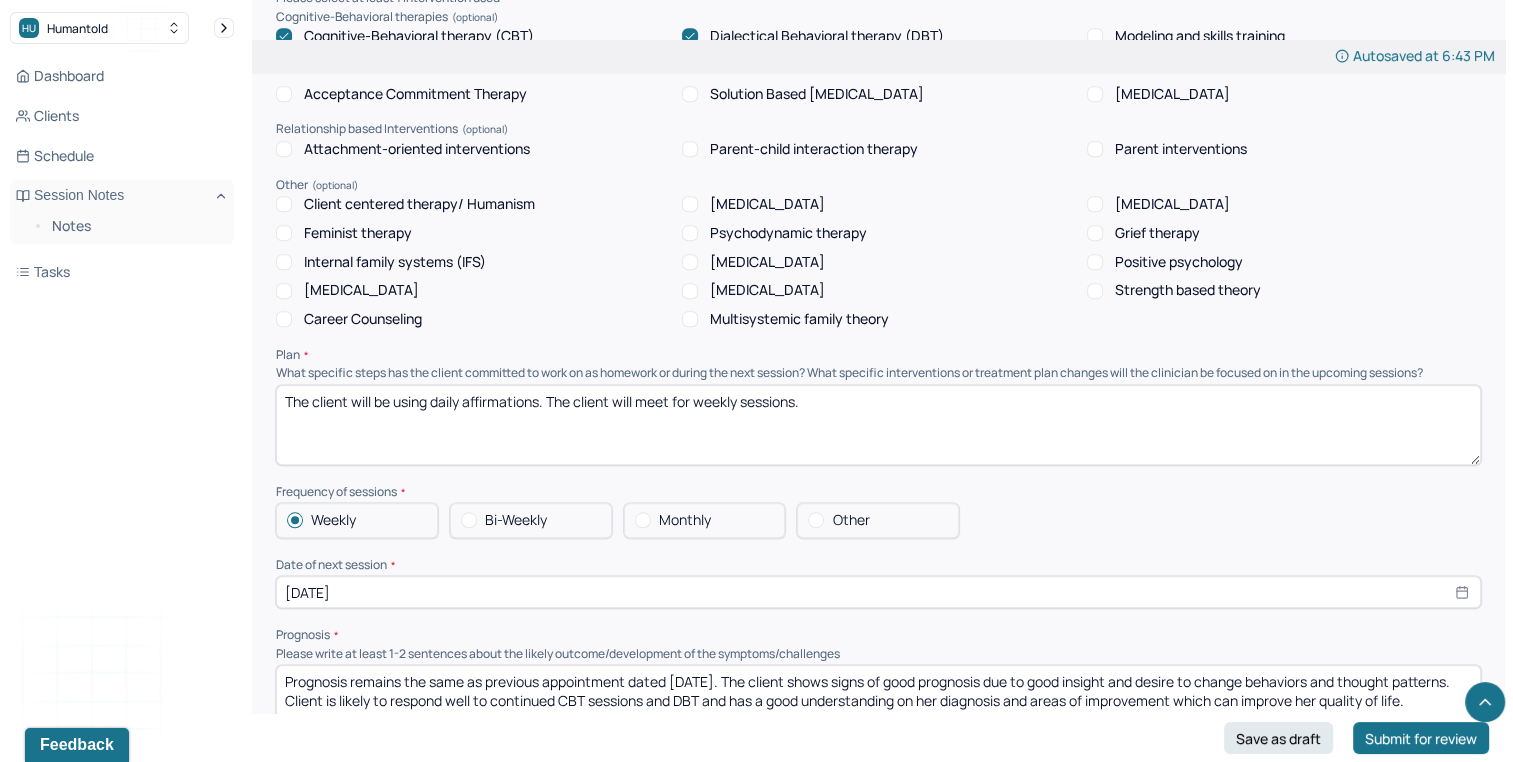 type on "The client will be using daily affirmations. The client will meet for weekly sessions." 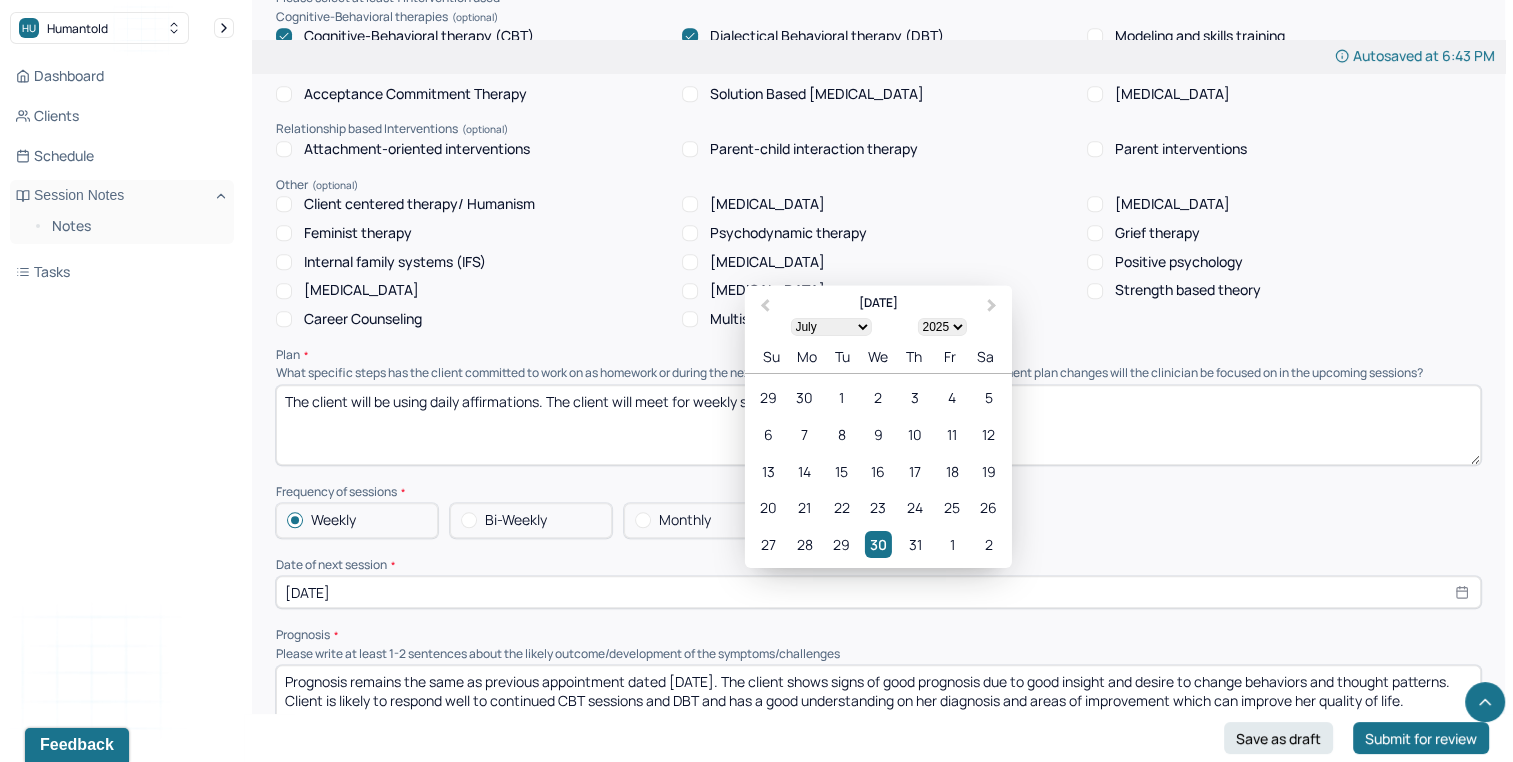 click on "[DATE]" at bounding box center (878, 592) 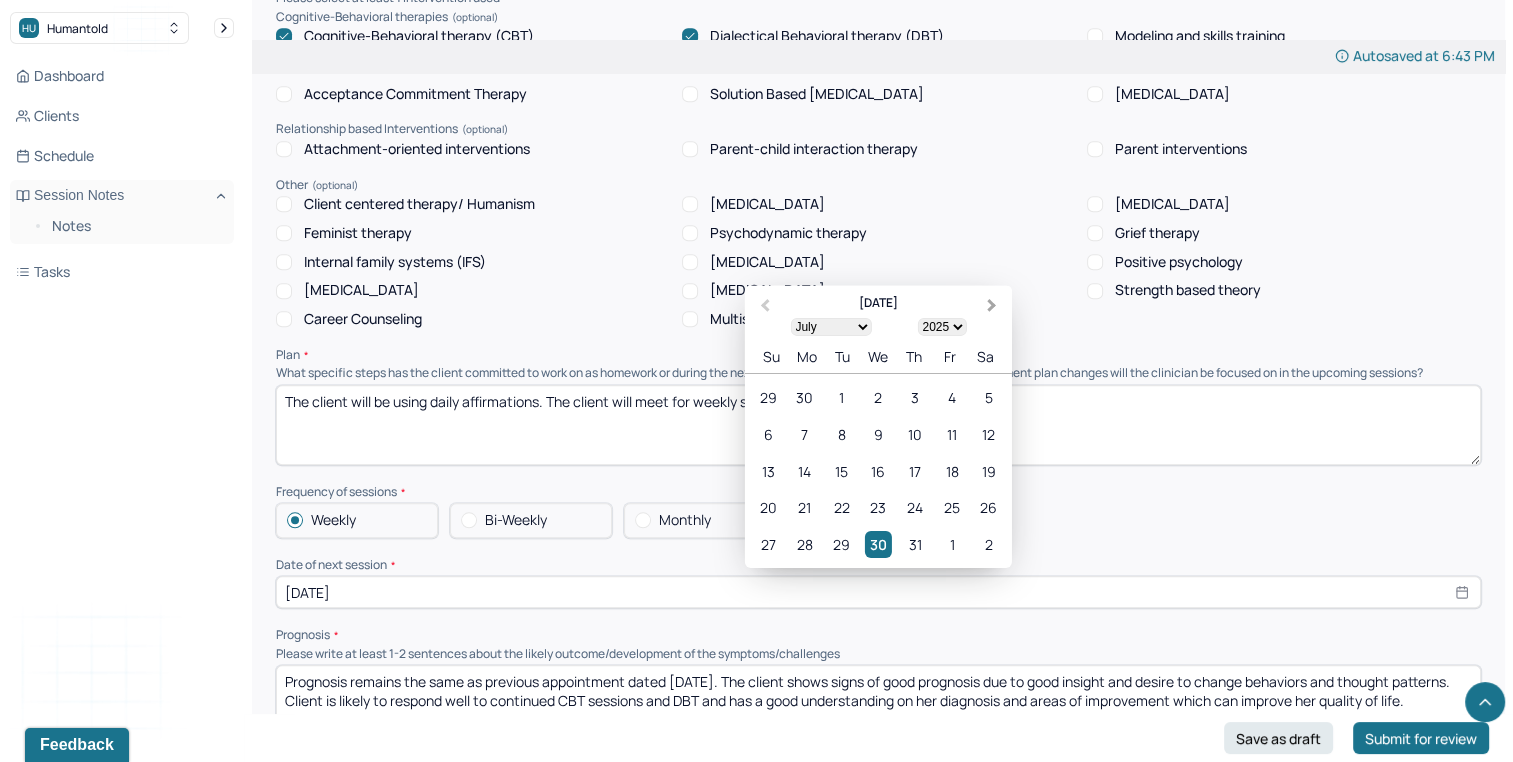 click on "Next Month" at bounding box center [994, 307] 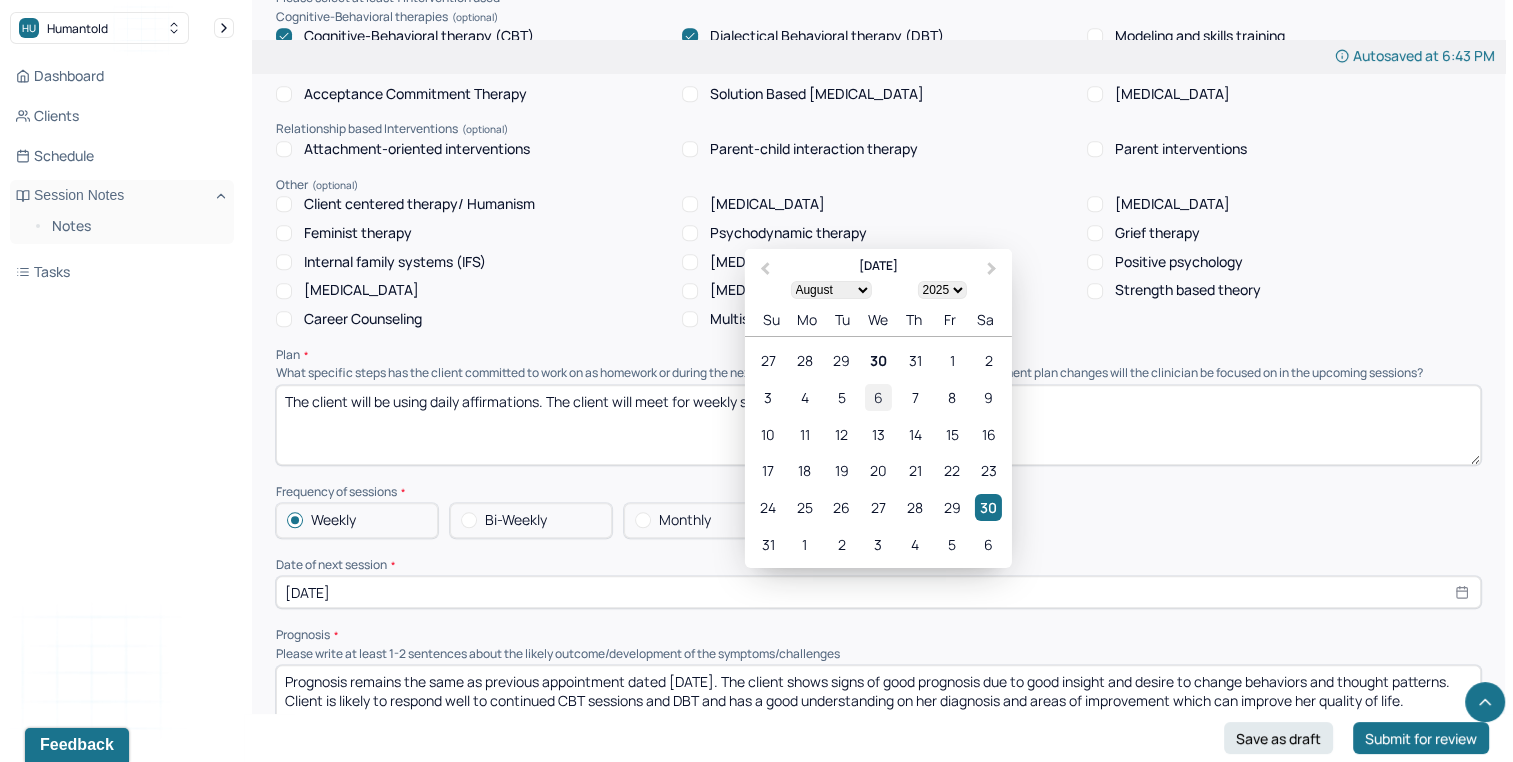 click on "6" at bounding box center [878, 397] 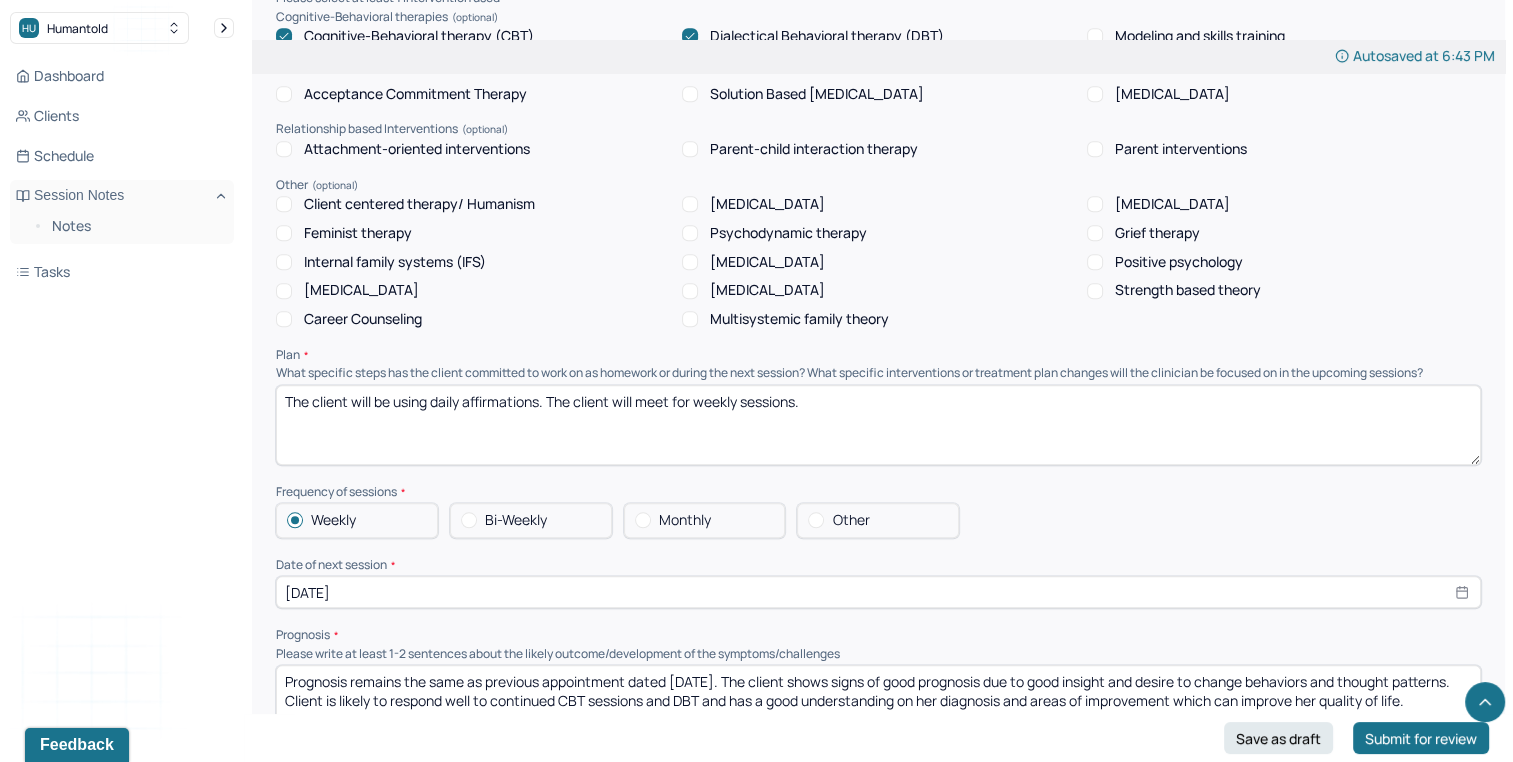 select on "7" 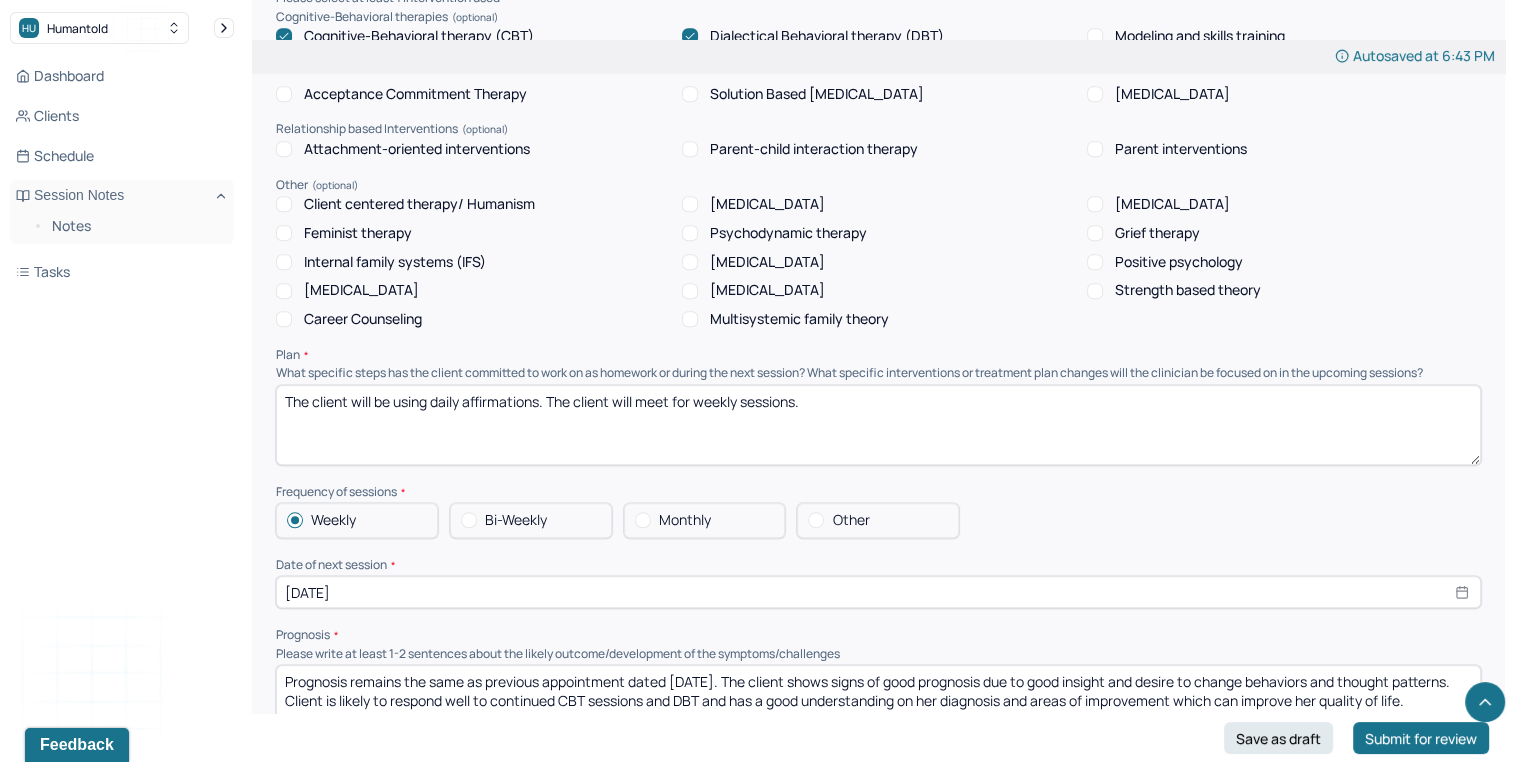 drag, startPoint x: 674, startPoint y: 689, endPoint x: 702, endPoint y: 690, distance: 28.01785 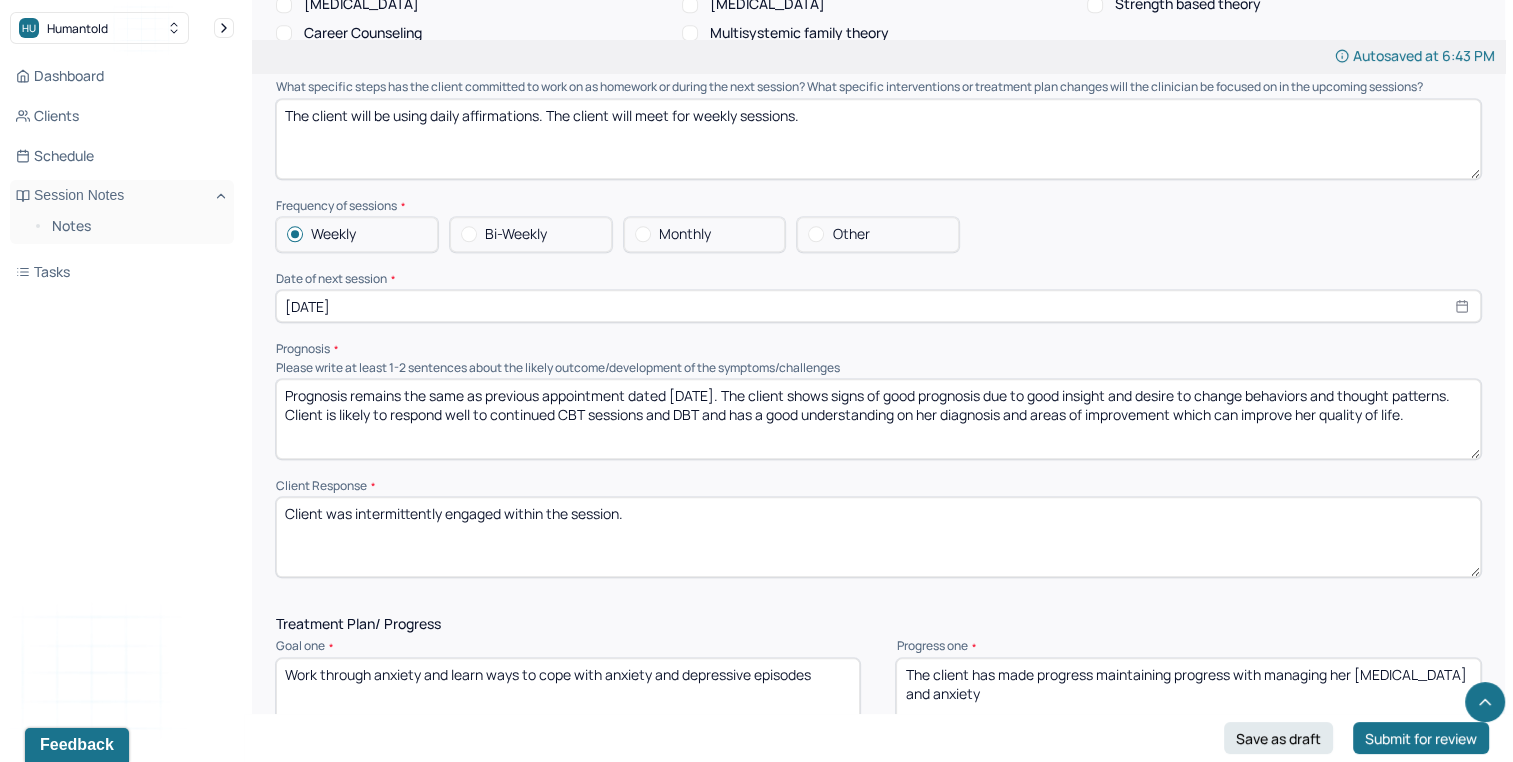 scroll, scrollTop: 2078, scrollLeft: 0, axis: vertical 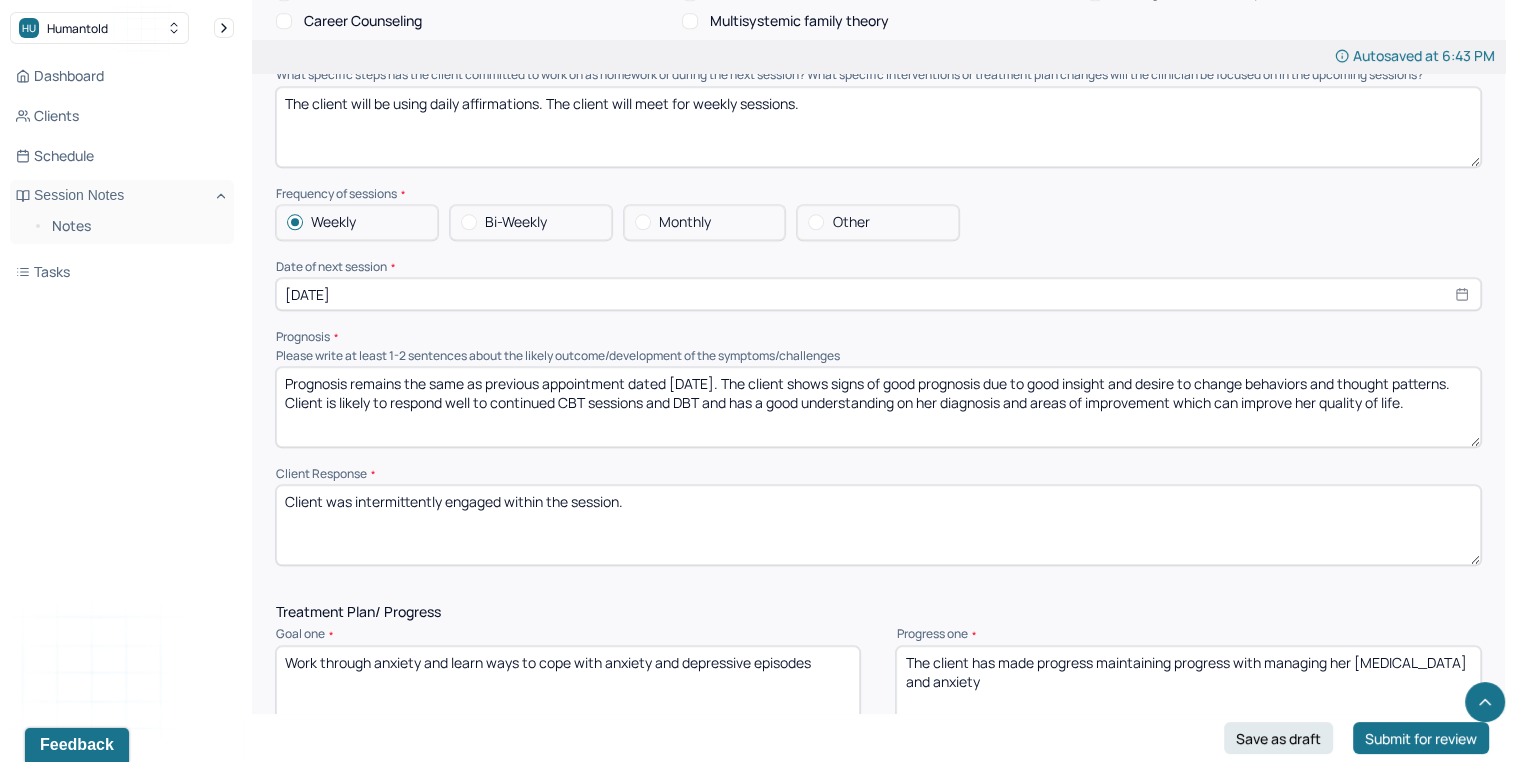 type on "Prognosis remains the same as previous appointment dated 7/9/25. The client shows signs of good prognosis due to good insight and desire to change behaviors and thought patterns. Client is likely to respond well to continued CBT sessions and DBT and has a good understanding on her diagnosis and areas of improvement which can improve her quality of life." 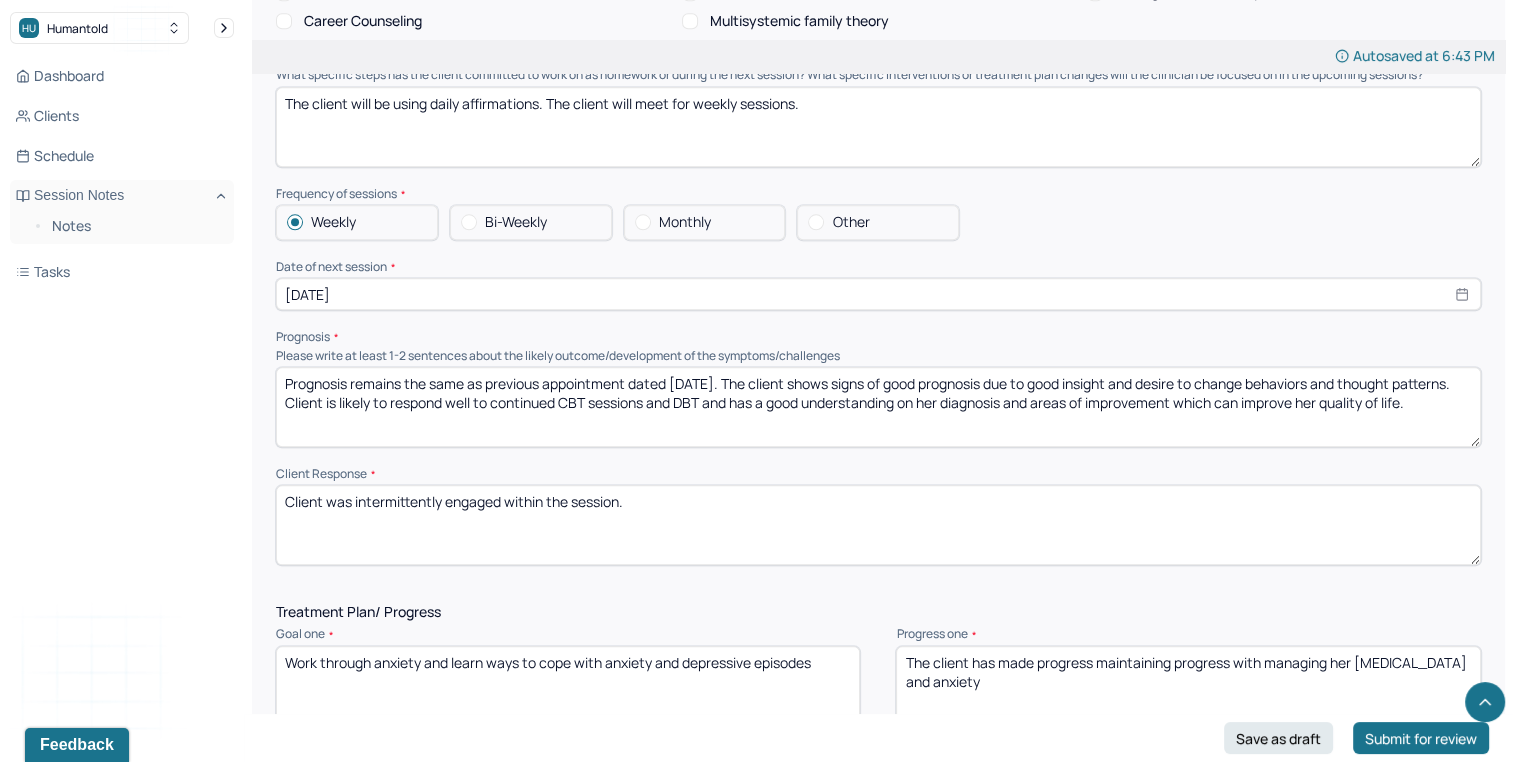 click on "Client was intermittently engaged within the session." at bounding box center [878, 525] 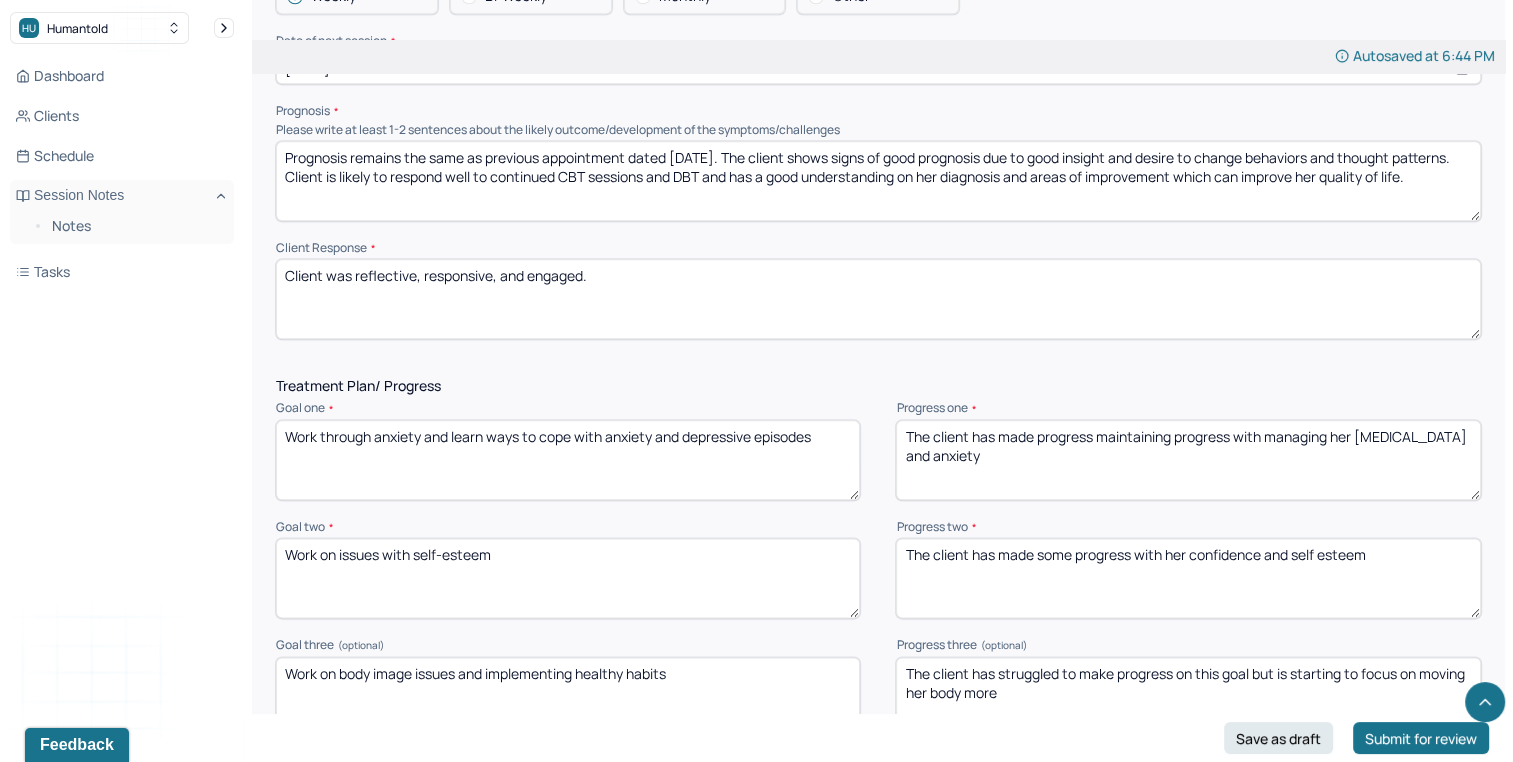 scroll, scrollTop: 2308, scrollLeft: 0, axis: vertical 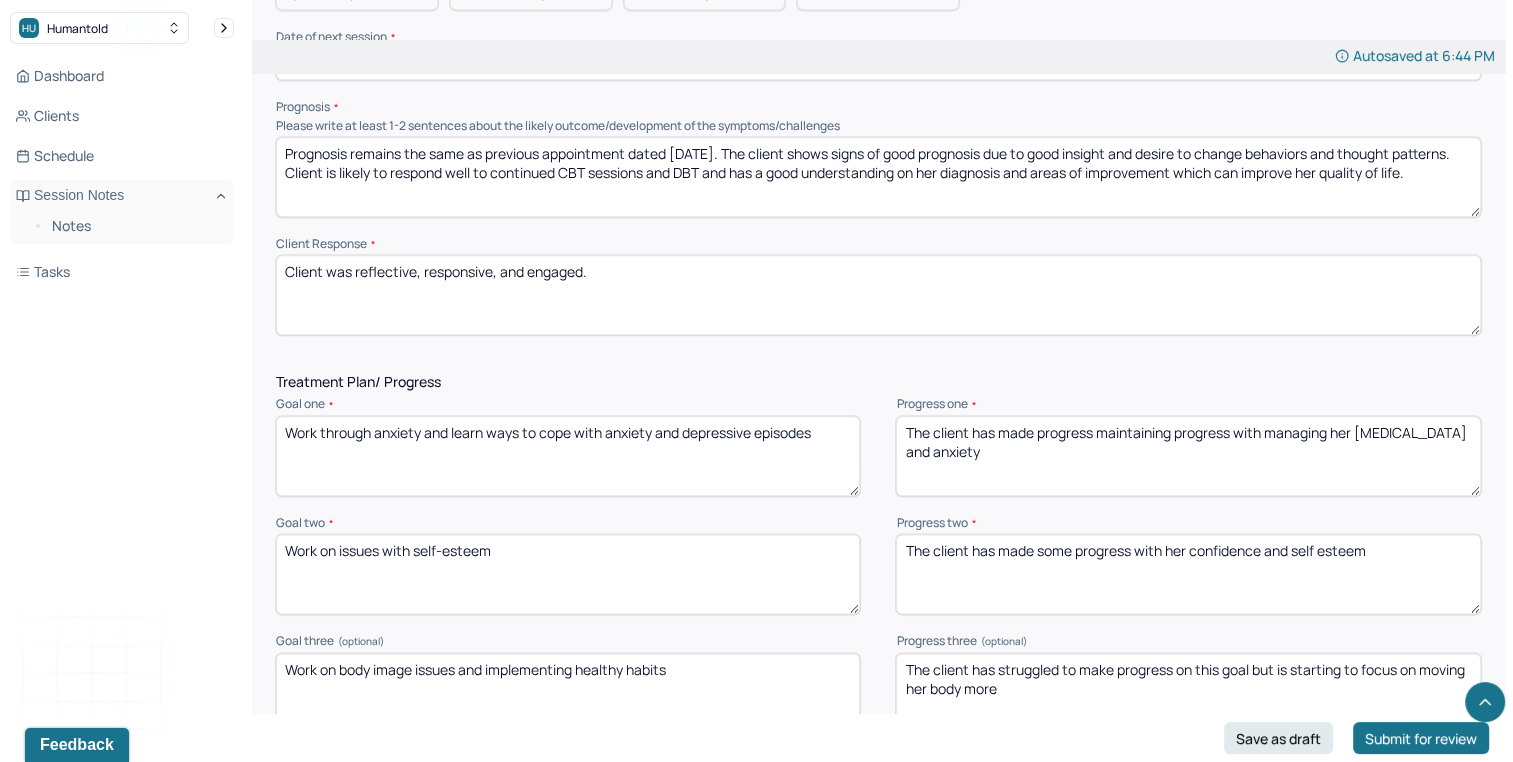 type on "Client was reflective, responsive, and engaged." 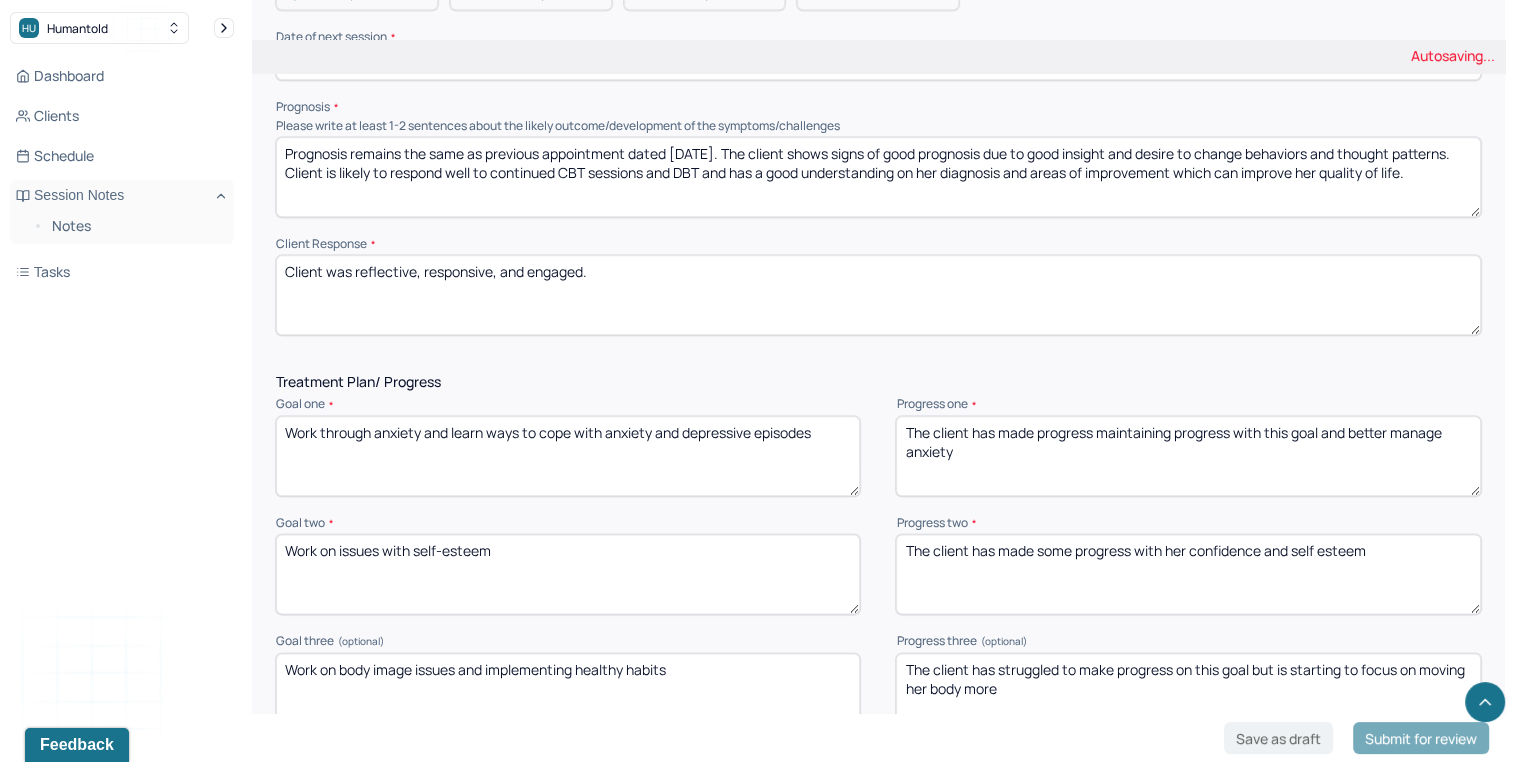 type on "The client has made progress maintaining progress with this goal and better manage anxiety" 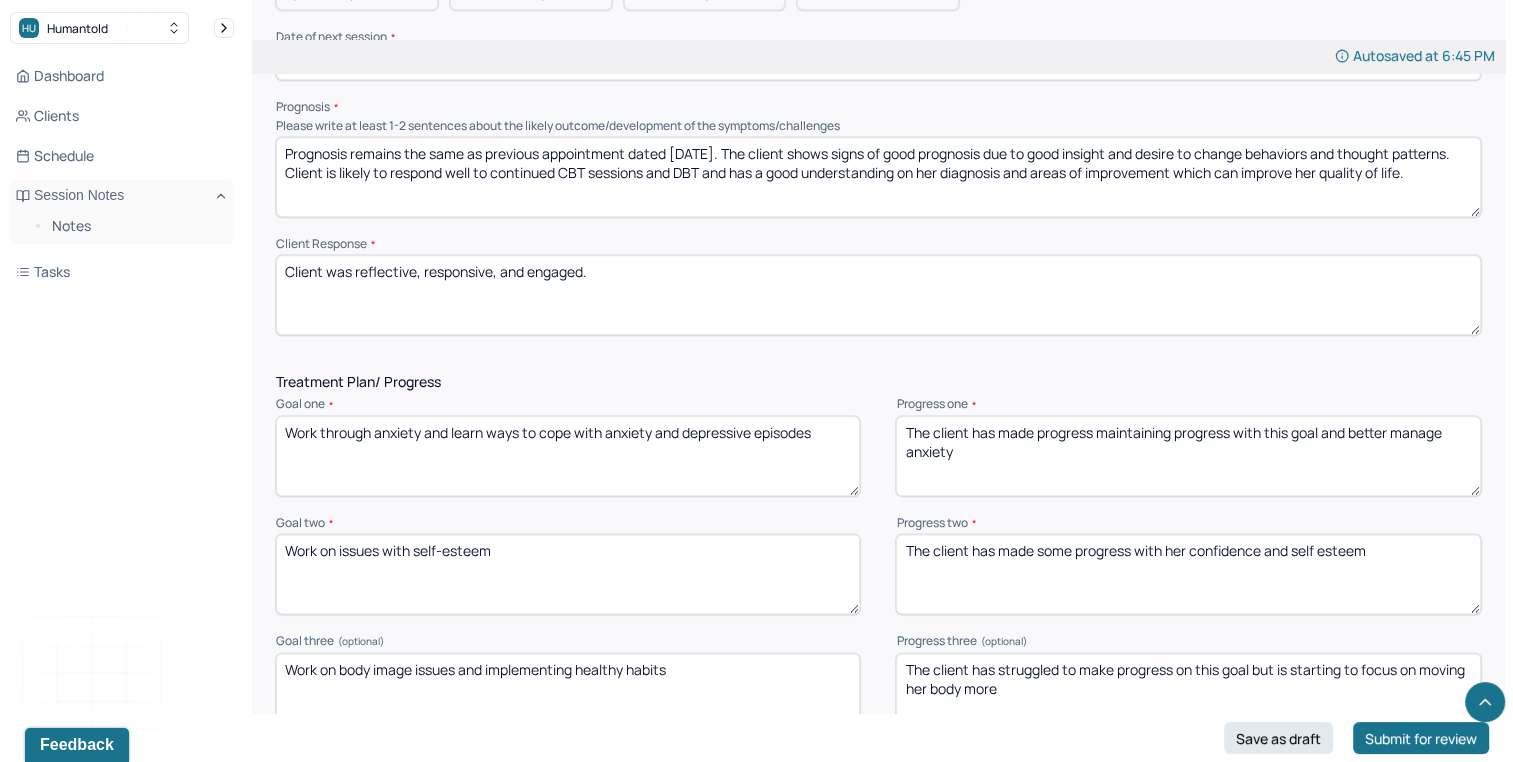 click on "The client has made some progress with her confidence and self esteem" at bounding box center (1188, 574) 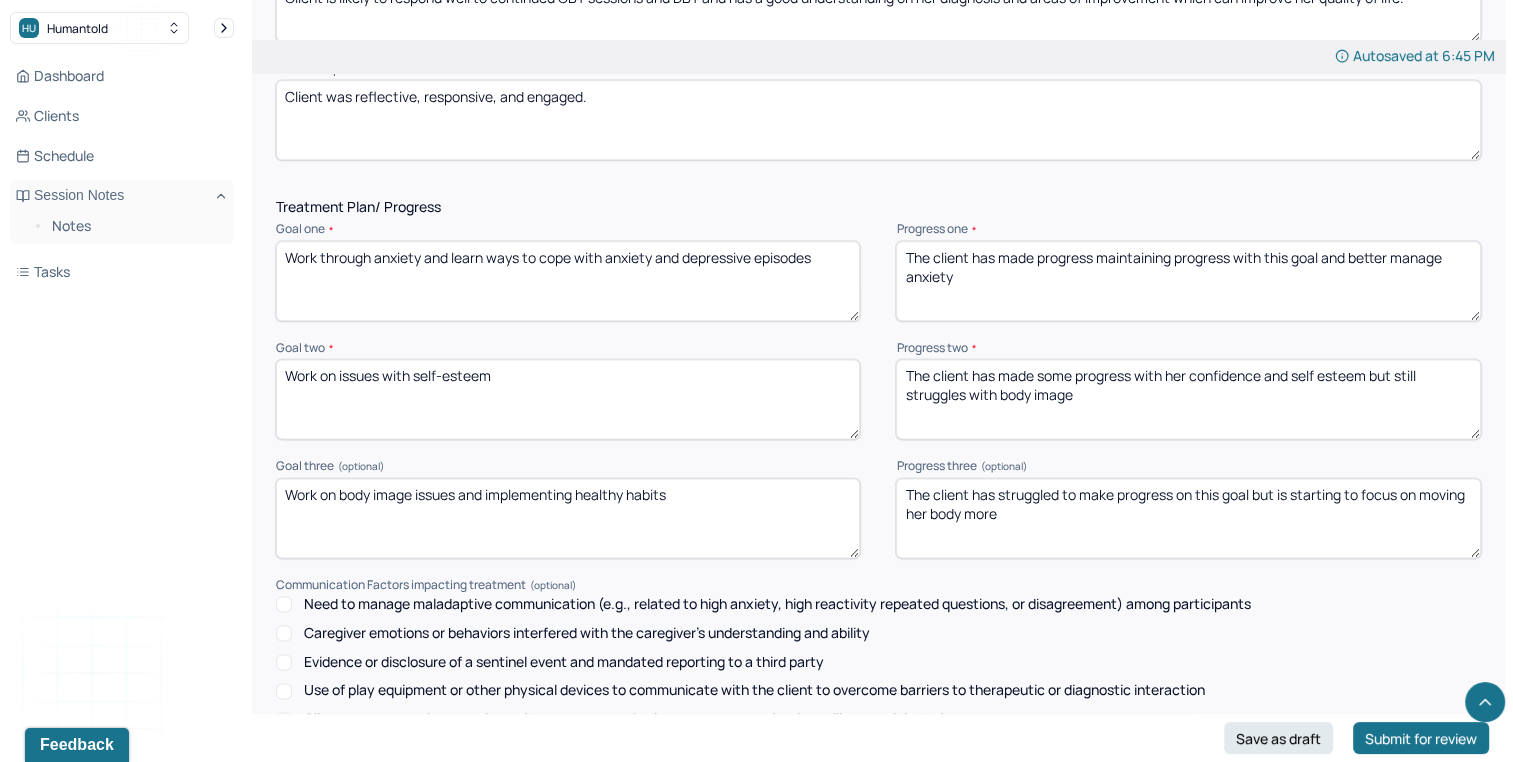 scroll, scrollTop: 2479, scrollLeft: 0, axis: vertical 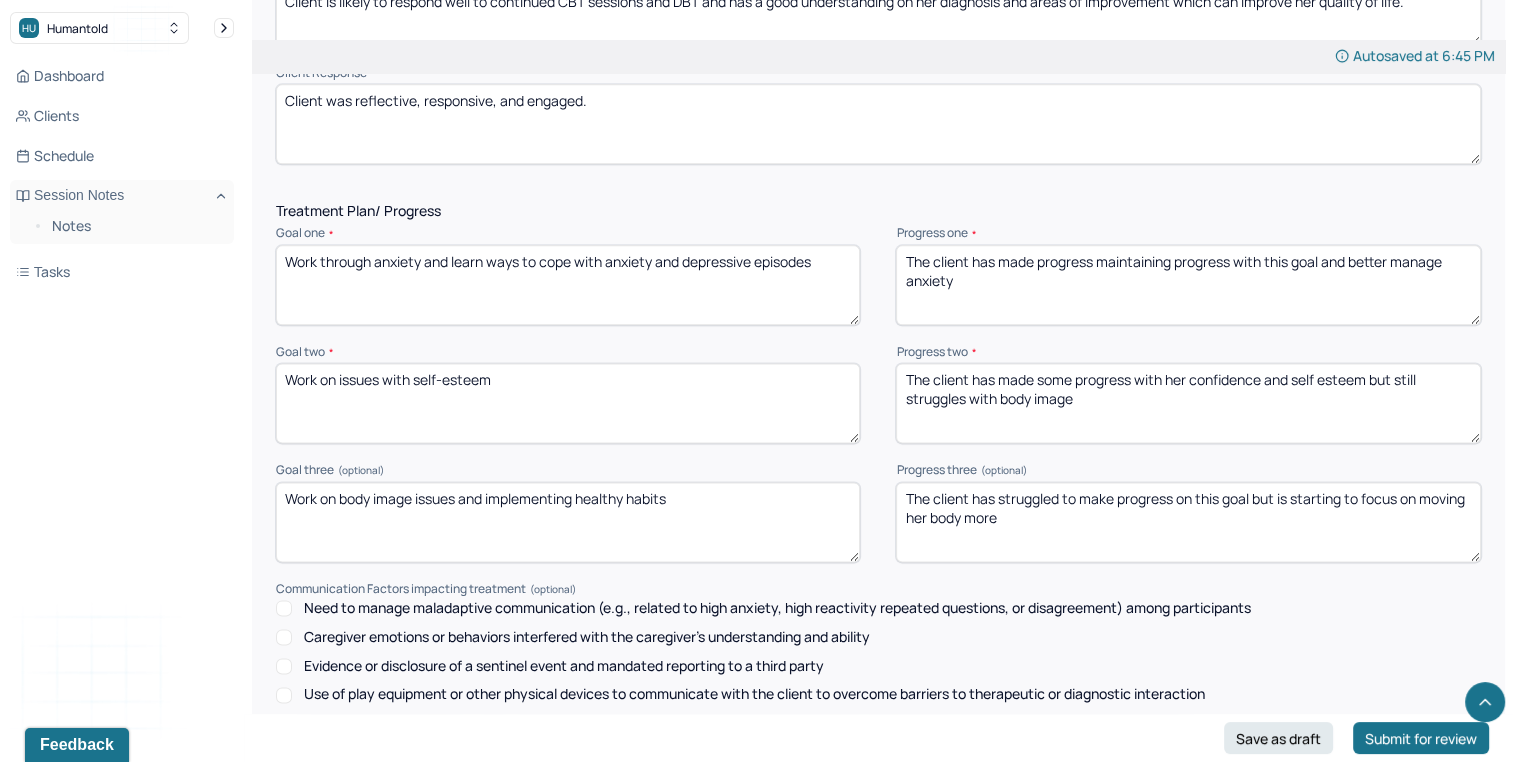 type on "The client has made some progress with her confidence and self esteem but still struggles with body image" 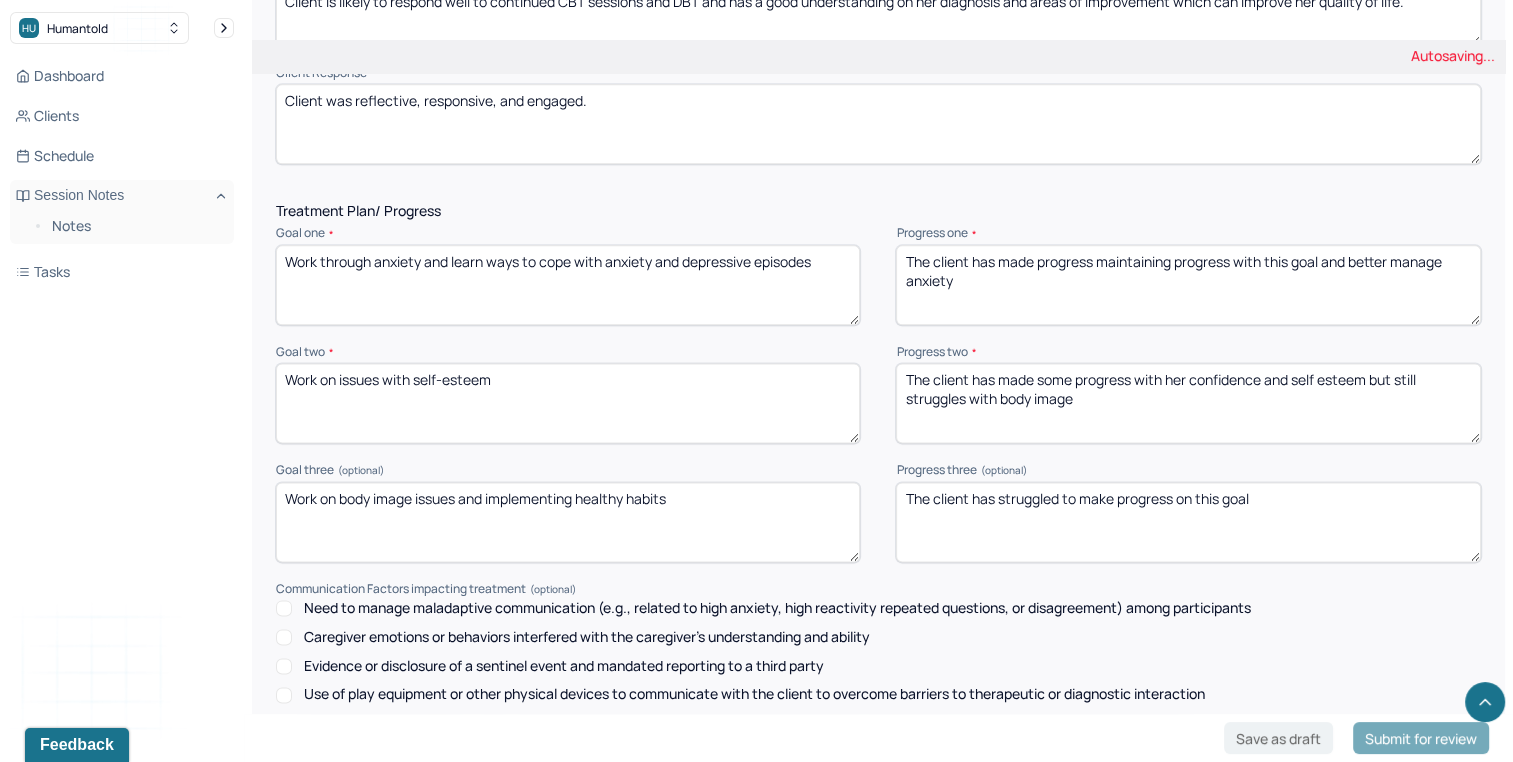 type on "The client has struggled to make progress on this goal" 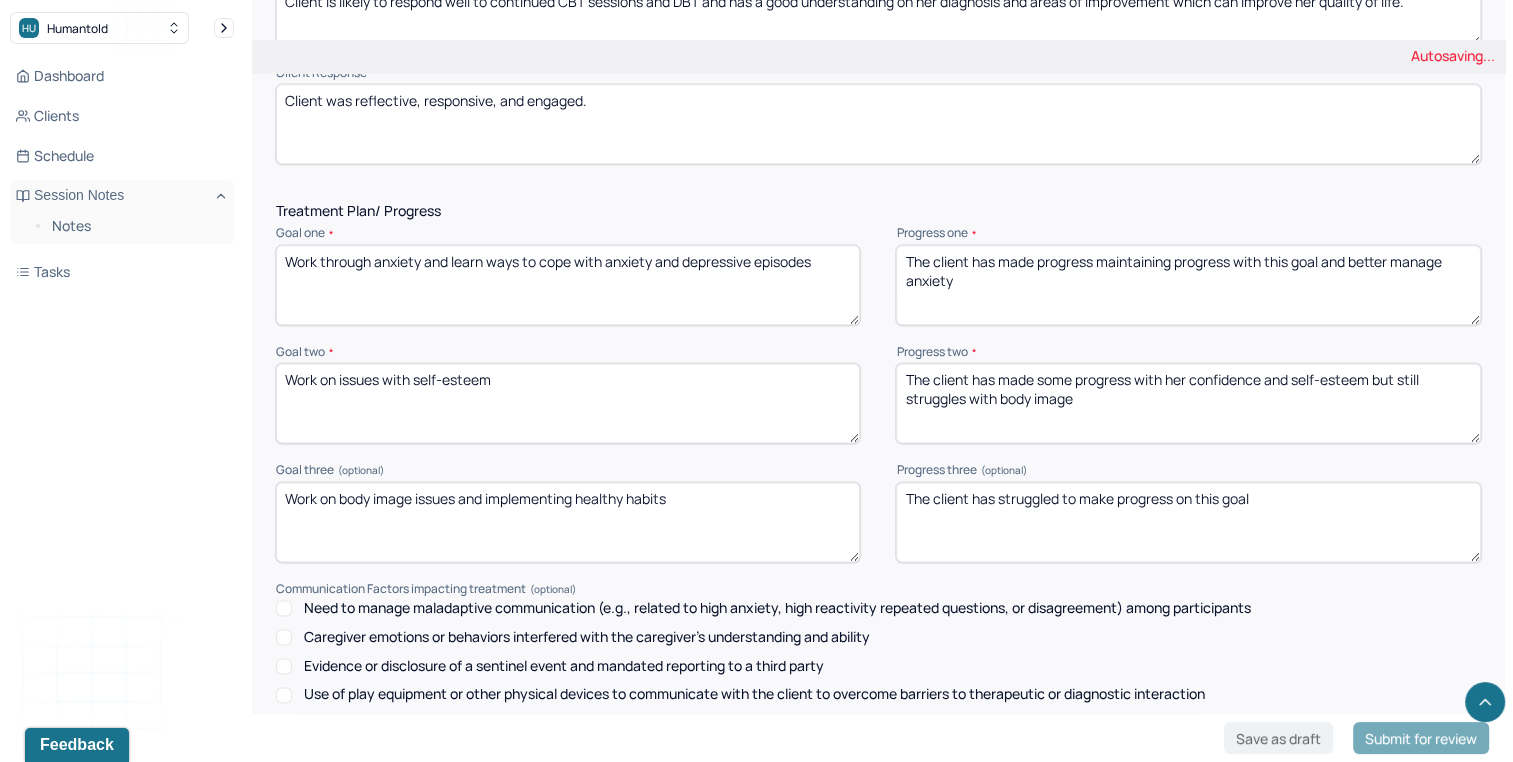 click on "The client has made some progress with her confidence and self esteem but still struggles with body image" at bounding box center (1188, 403) 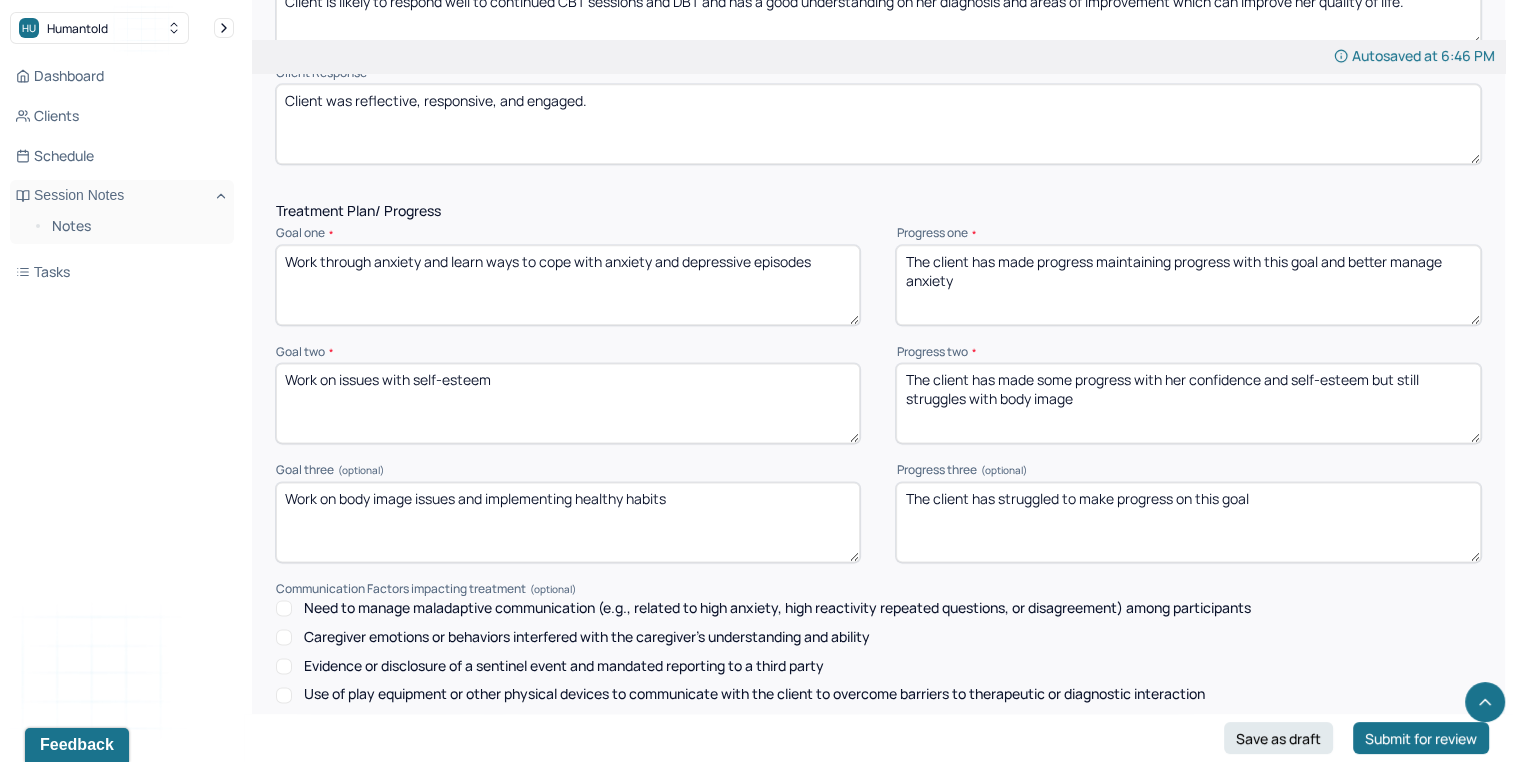 type on "The client has made some progress with her confidence and self-esteem but still struggles with body image" 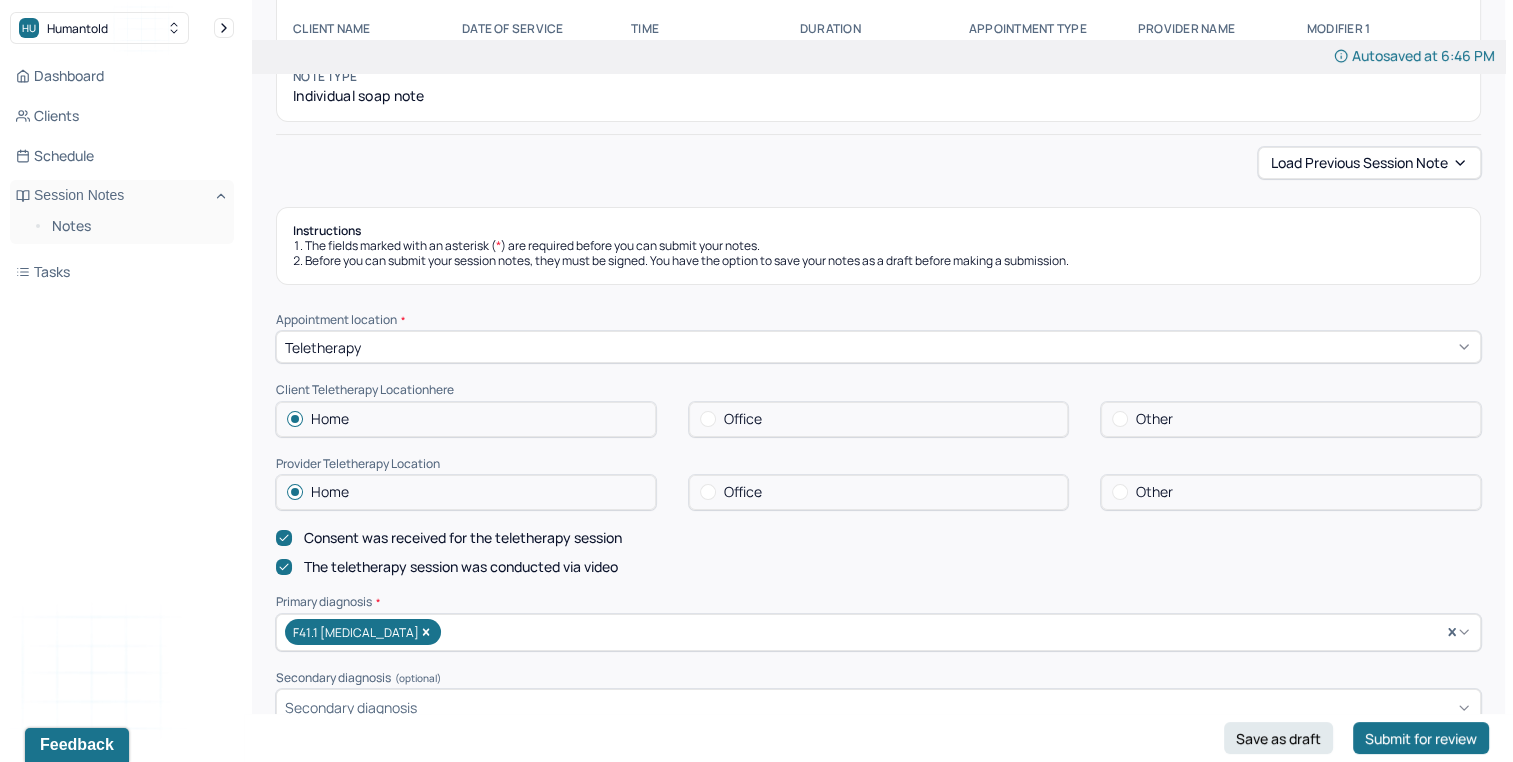 scroll, scrollTop: 0, scrollLeft: 0, axis: both 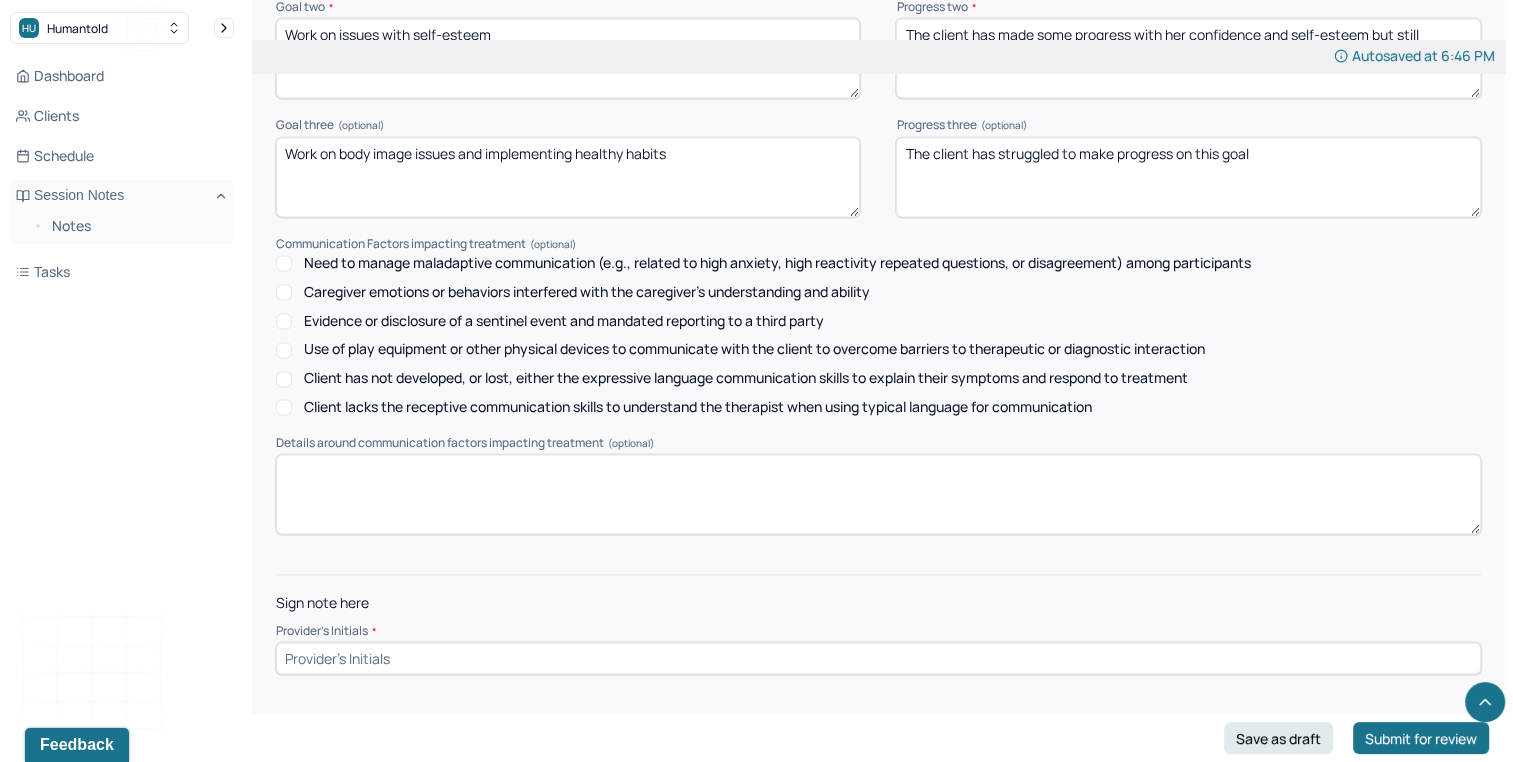 click at bounding box center (878, 658) 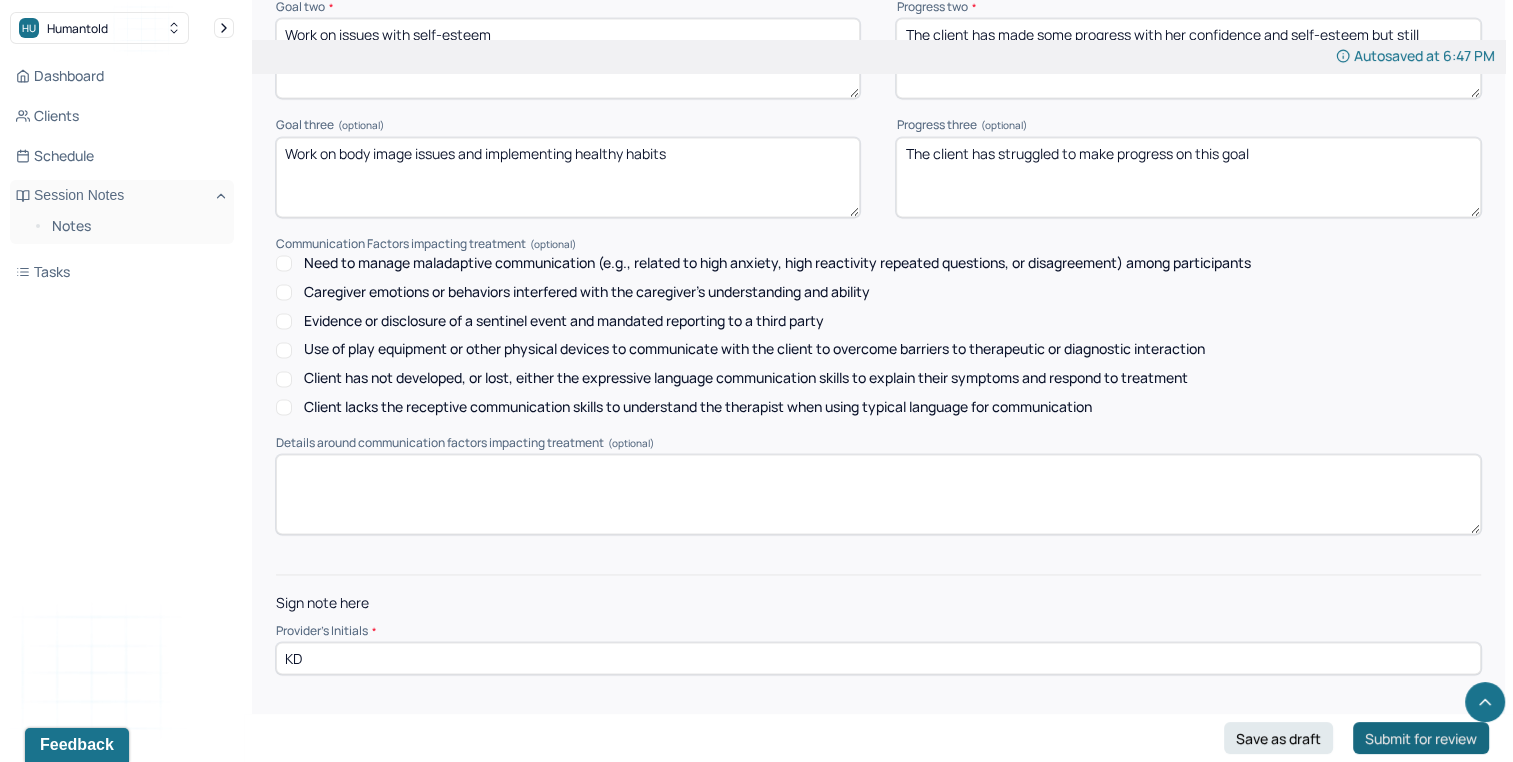 type on "KD" 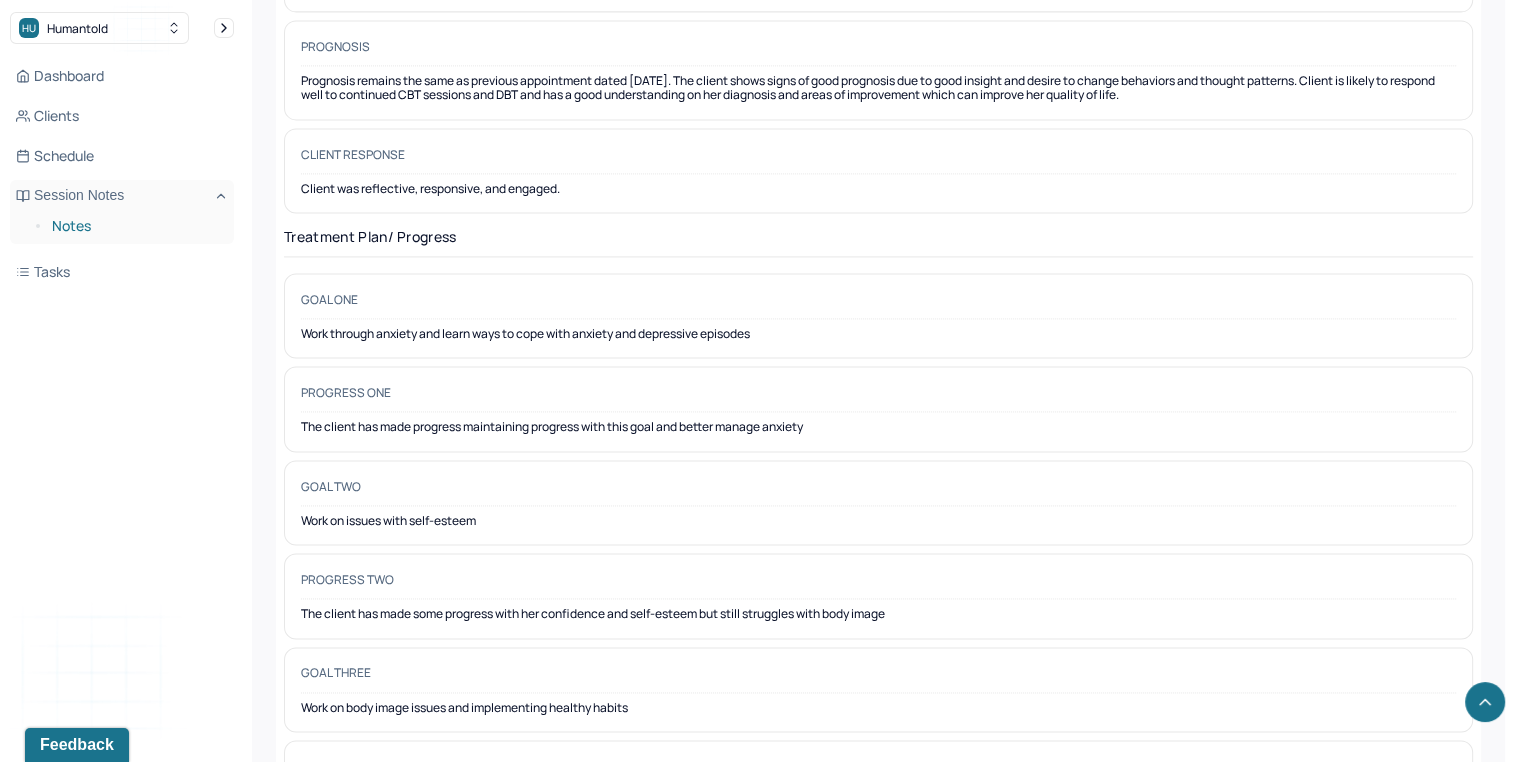 click on "Notes" at bounding box center (135, 226) 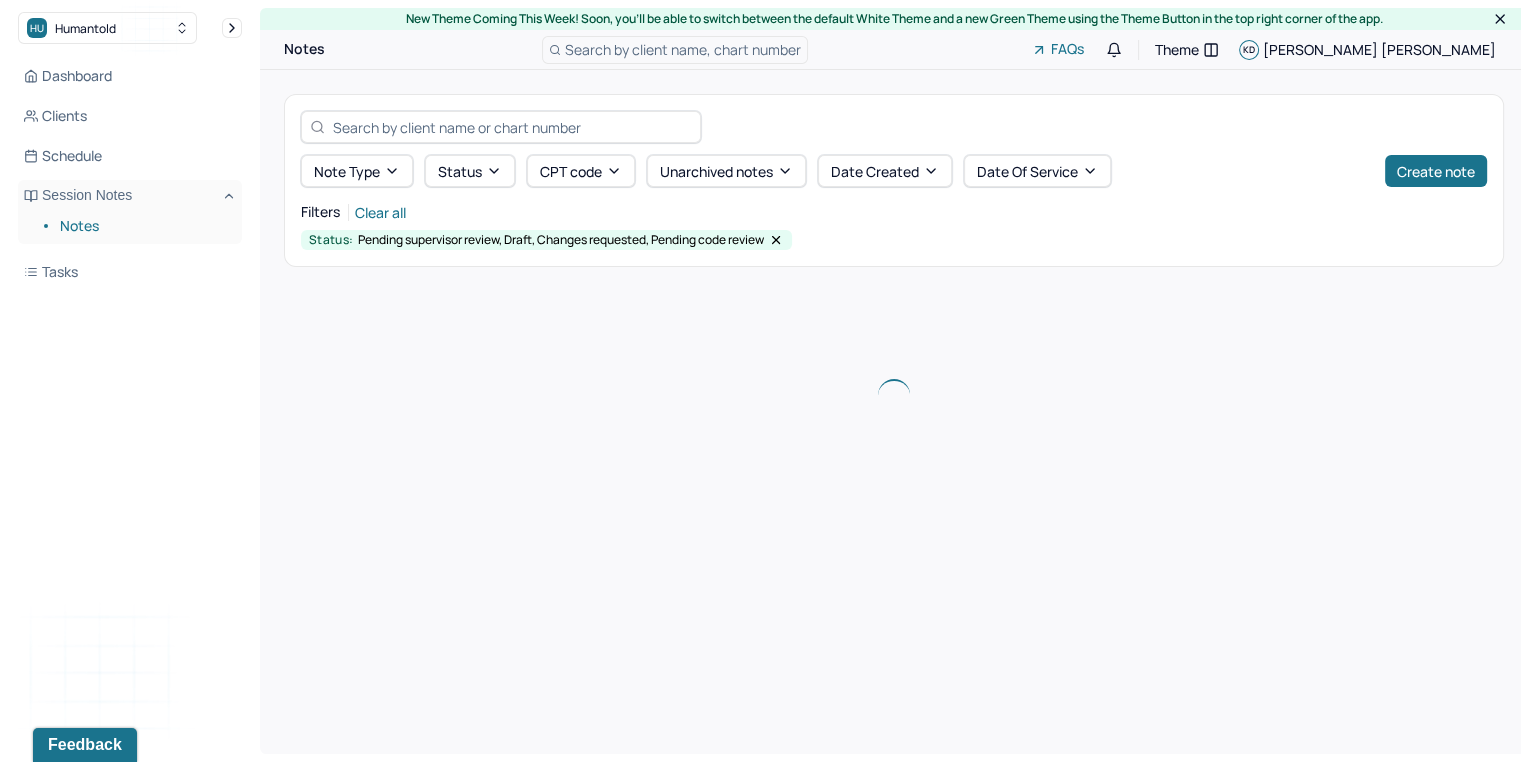 scroll, scrollTop: 0, scrollLeft: 0, axis: both 